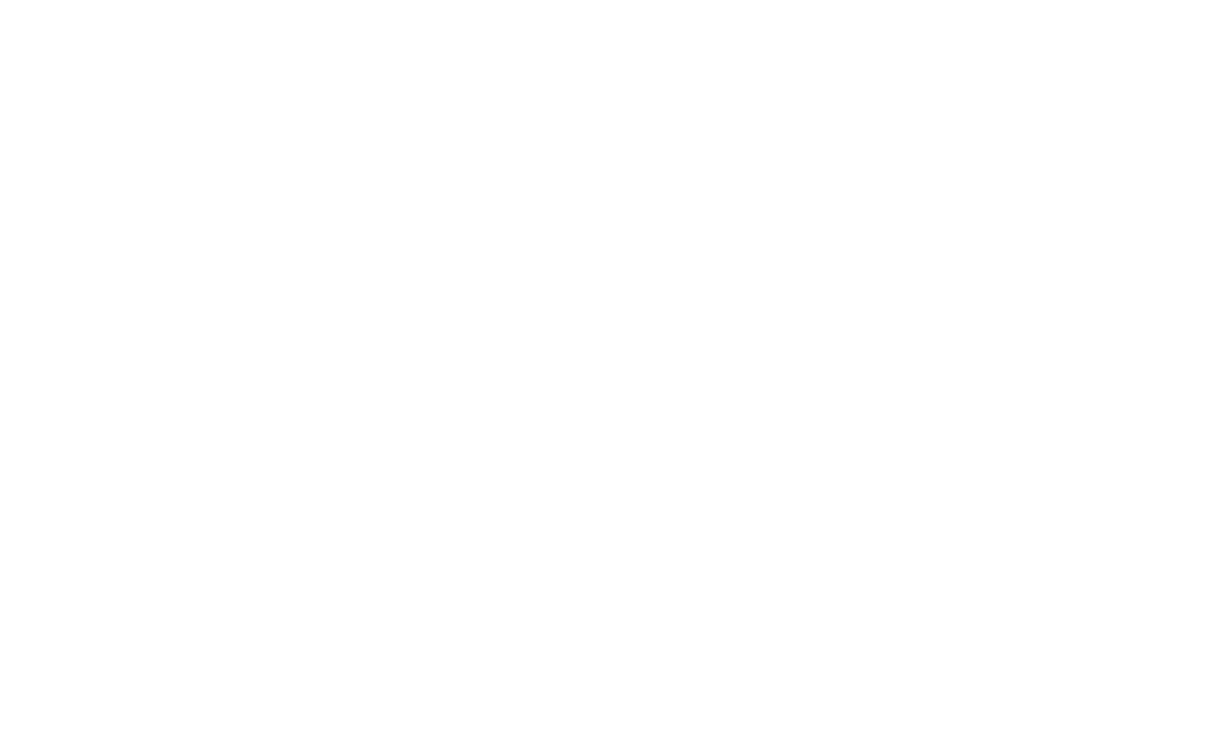 scroll, scrollTop: 0, scrollLeft: 0, axis: both 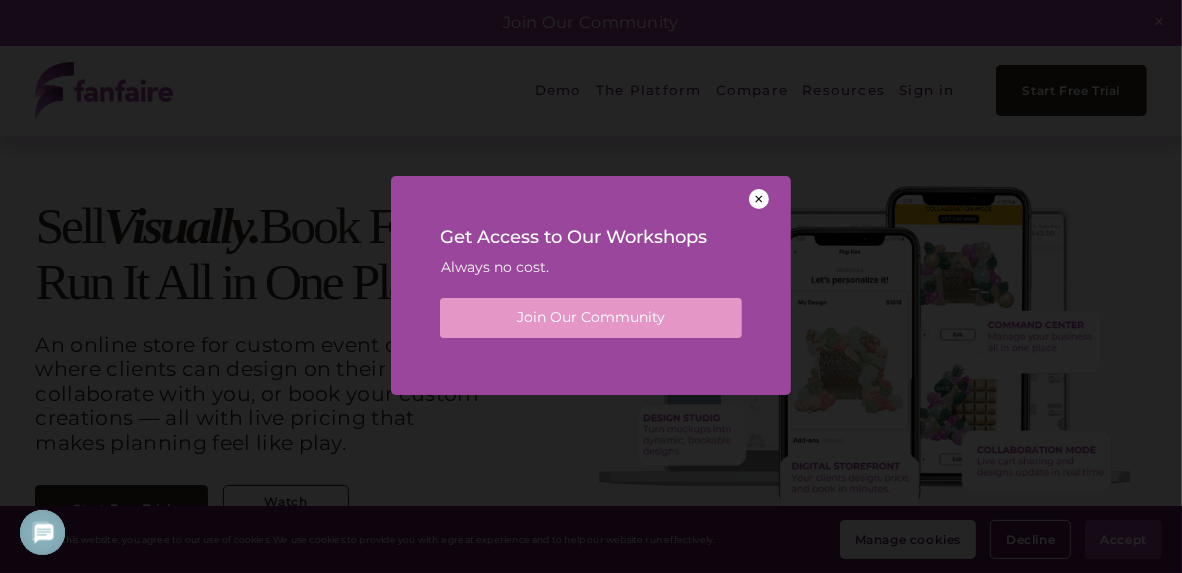 click at bounding box center [759, 199] 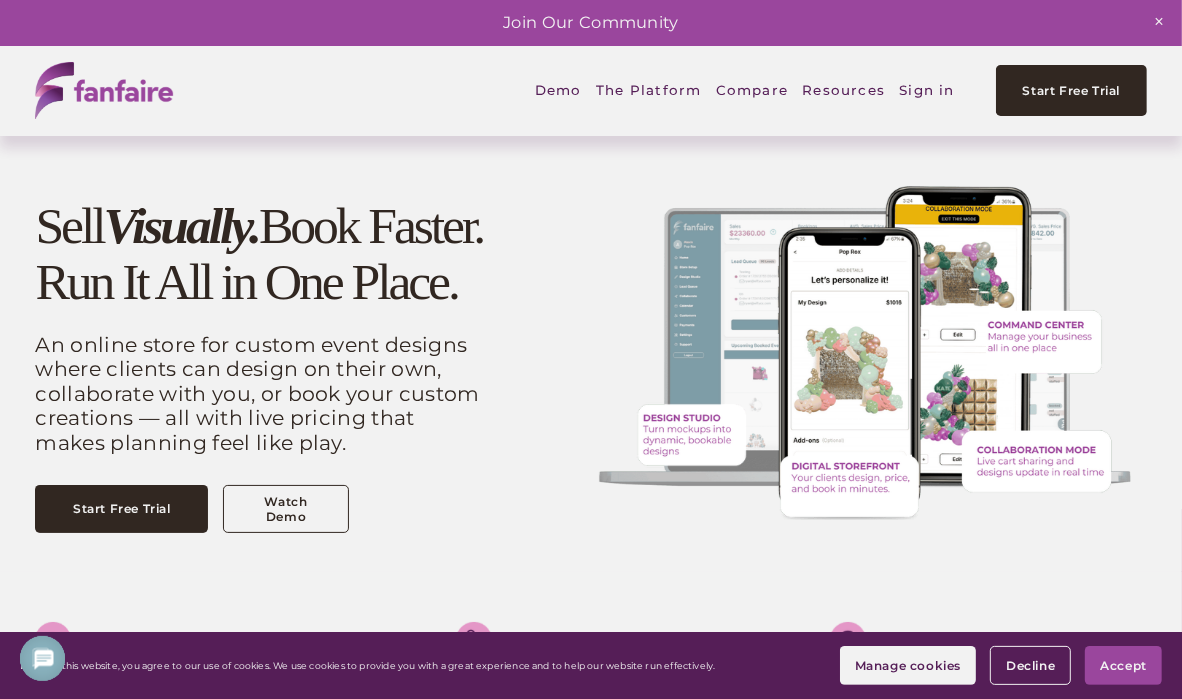 click on "Demo" at bounding box center [558, 91] 